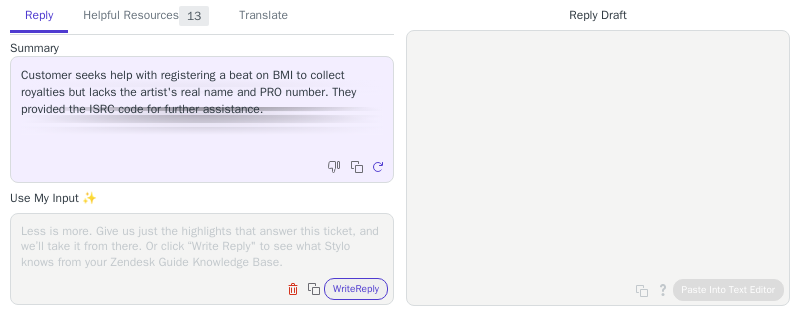 scroll, scrollTop: 0, scrollLeft: 0, axis: both 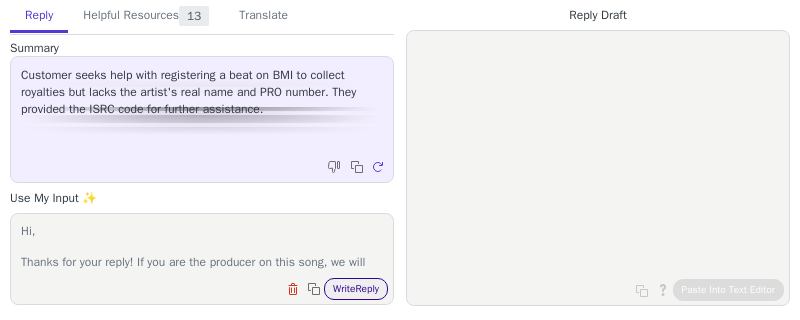 type on "Hi,
Thanks for your reply! If you are the producer on this song, we will need additional documentation for it where you are listed as such and also clarifies the full names of the other writers on this song." 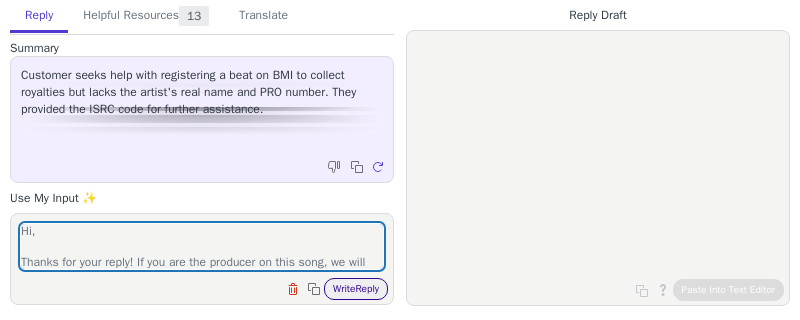 click on "Write  Reply" at bounding box center (356, 289) 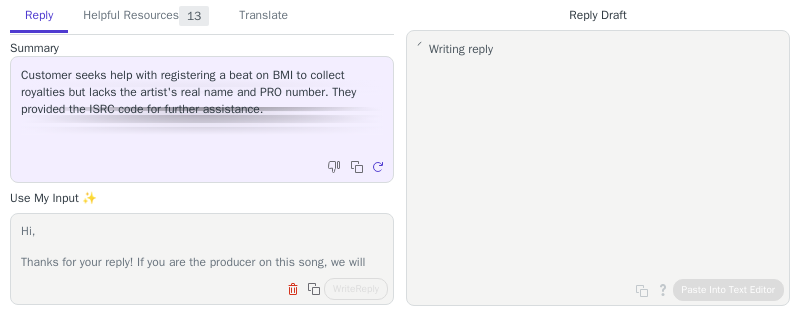 scroll, scrollTop: 47, scrollLeft: 0, axis: vertical 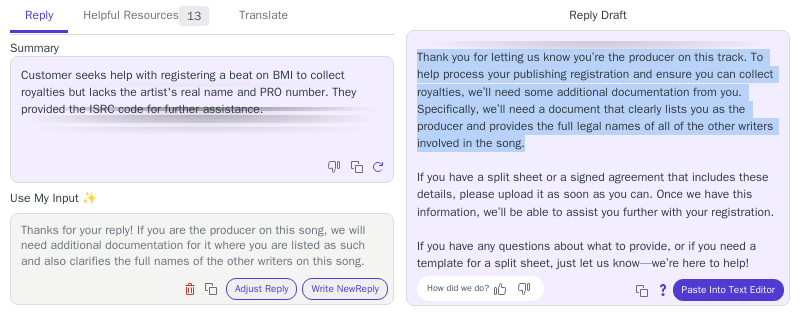 drag, startPoint x: 415, startPoint y: 53, endPoint x: 659, endPoint y: 136, distance: 257.73047 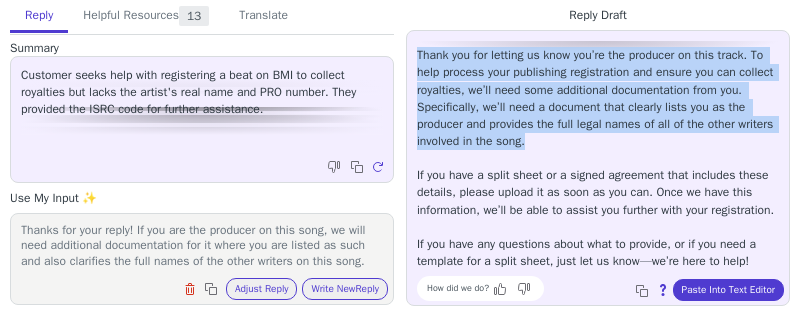 scroll, scrollTop: 44, scrollLeft: 0, axis: vertical 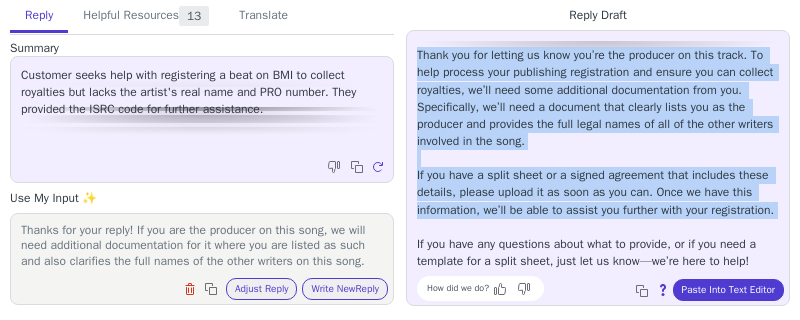 click on "Hello Marquis, Thank you for letting us know you’re the producer on this track. To help process your publishing registration and ensure you can collect royalties, we’ll need some additional documentation from you. Specifically, we’ll need a document that clearly lists you as the producer and provides the full legal names of all of the other writers involved in the song. If you have a split sheet or a signed agreement that includes these details, please upload it as soon as you can. Once we have this information, we’ll be able to assist you further with your registration. If you have any questions about what to provide, or if you need a template for a split sheet, just let us know—we’re here to help!" at bounding box center [598, 141] 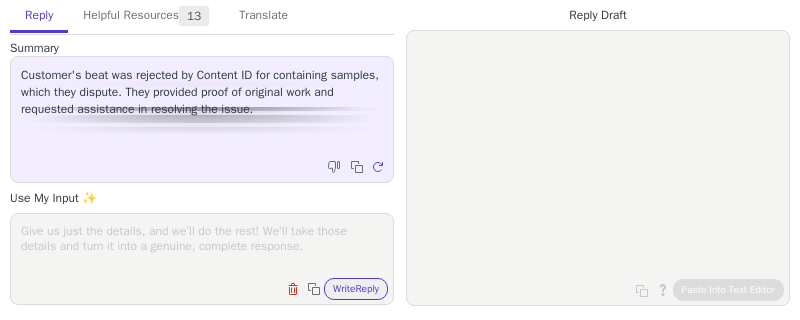 scroll, scrollTop: 0, scrollLeft: 0, axis: both 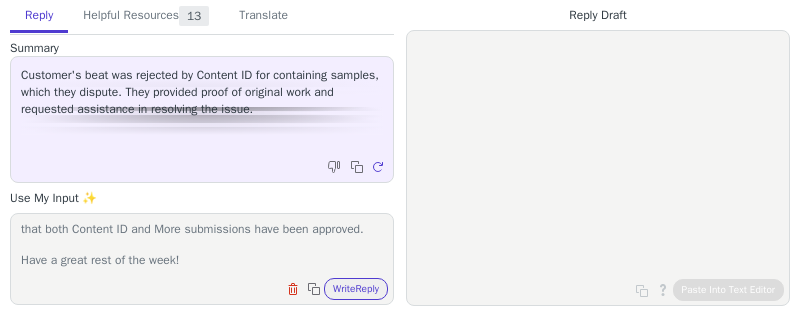 type on "Hi,
Thank you for providing the screen recordings! We can now confirm that both Content ID and More submissions have been approved.
Have a great rest of the week!" 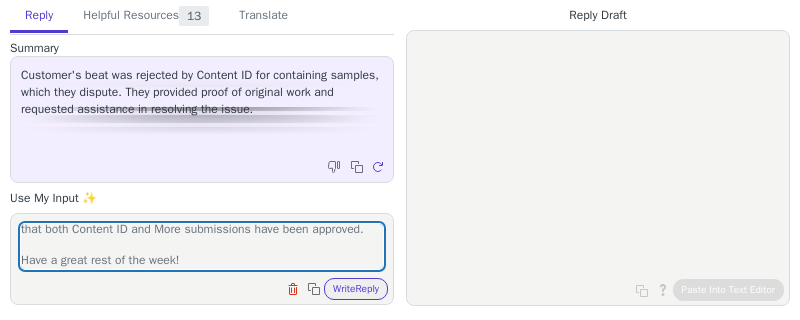 click on "Hi,
Thank you for providing the screen recordings! We can now confirm that both Content ID and More submissions have been approved.
Have a great rest of the week!  Clear field Copy to clipboard Write  Reply" at bounding box center [202, 259] 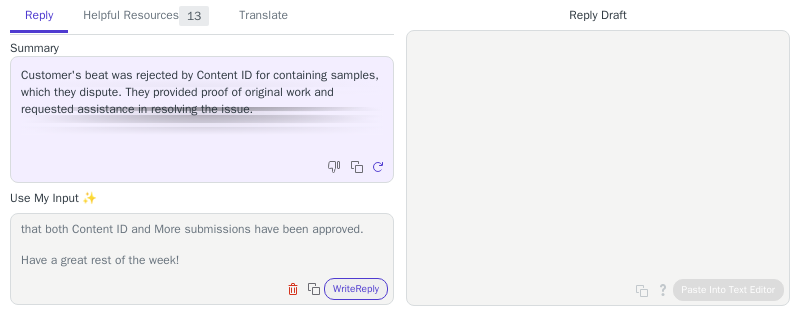 click on "Hi,
Thank you for providing the screen recordings! We can now confirm that both Content ID and More submissions have been approved.
Have a great rest of the week!  Clear field Copy to clipboard Write  Reply" at bounding box center (202, 259) 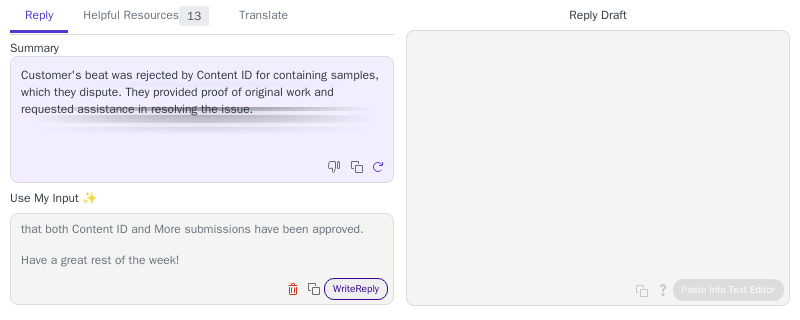 click on "Write  Reply" at bounding box center (356, 289) 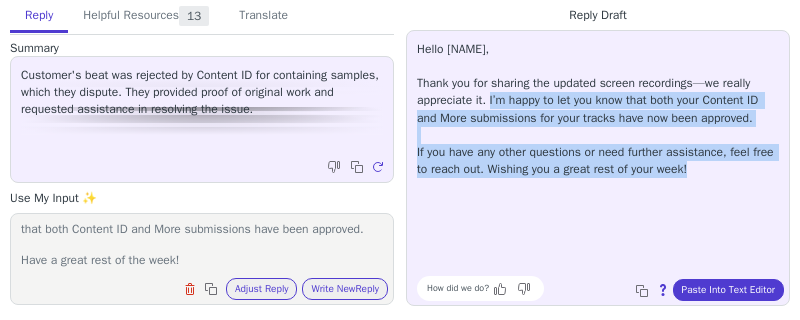 drag, startPoint x: 492, startPoint y: 100, endPoint x: 759, endPoint y: 198, distance: 284.41696 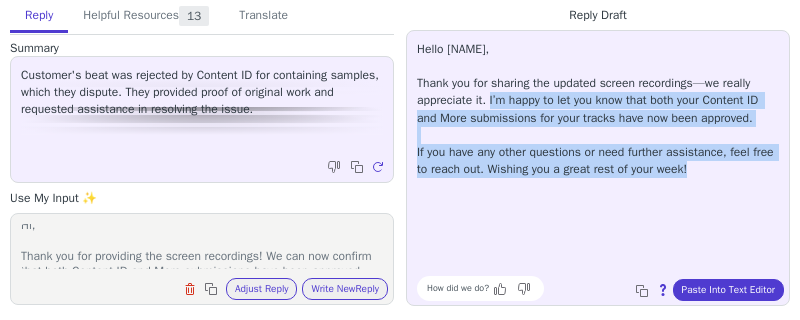 scroll, scrollTop: 62, scrollLeft: 0, axis: vertical 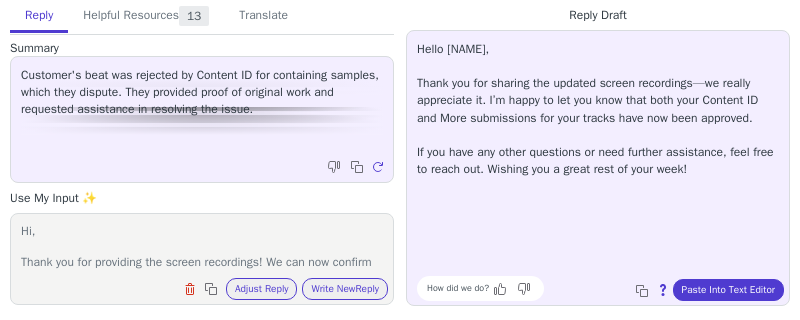 drag, startPoint x: 215, startPoint y: 260, endPoint x: 175, endPoint y: 95, distance: 169.77927 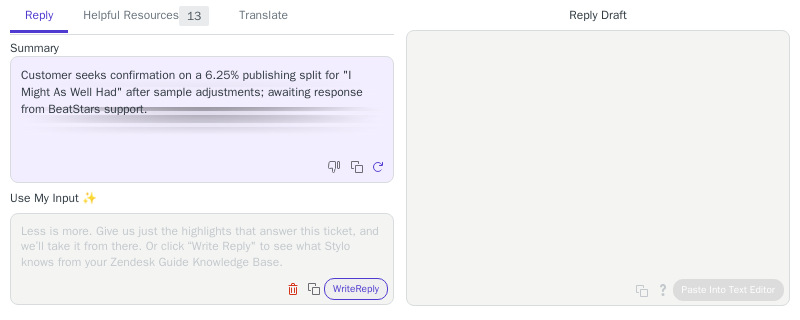 scroll, scrollTop: 0, scrollLeft: 0, axis: both 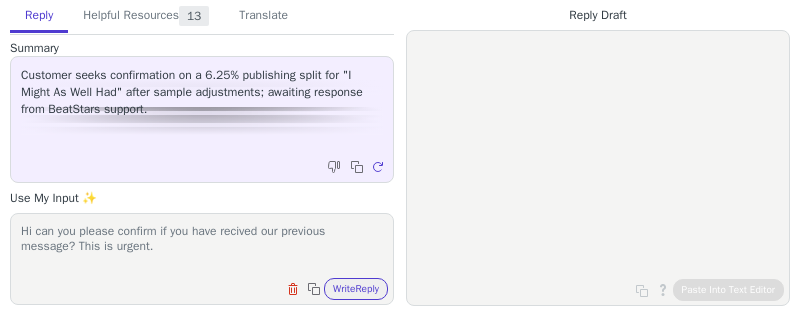 click on "Hi can you please confirm if you have recived our previous message? This is urgent." at bounding box center (202, 246) 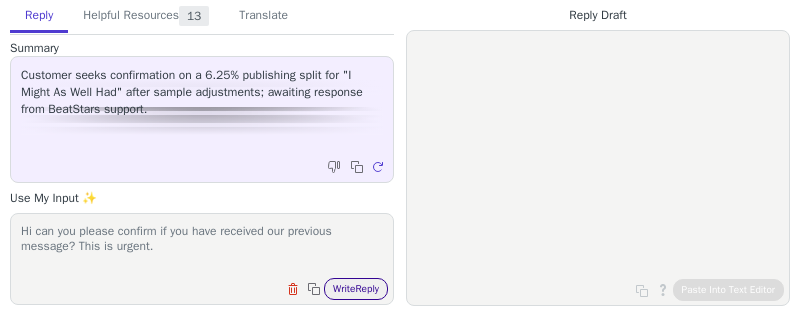 type on "Hi can you please confirm if you have received our previous message? This is urgent." 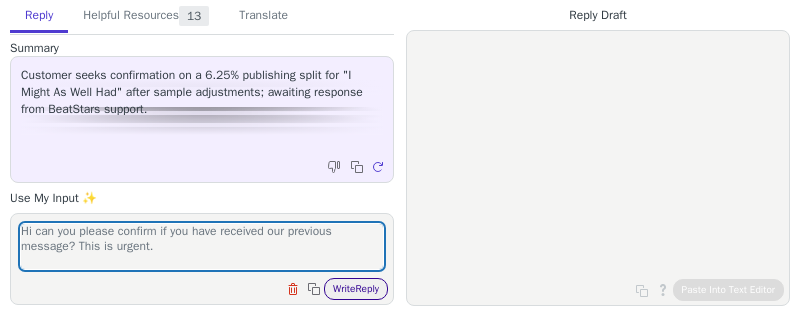 click on "Write  Reply" at bounding box center [356, 289] 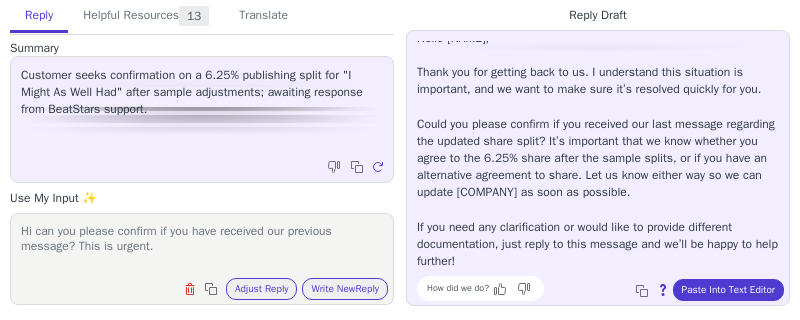 scroll, scrollTop: 28, scrollLeft: 0, axis: vertical 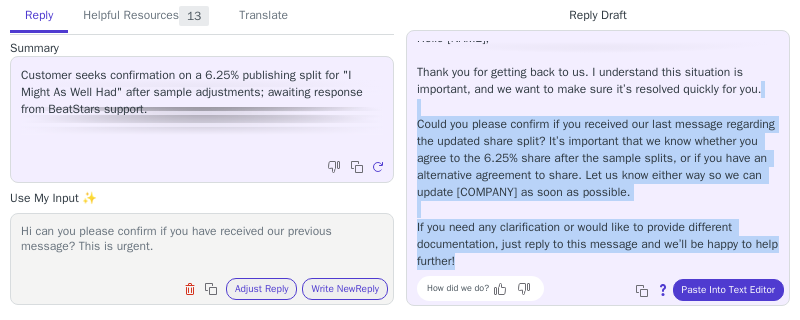 drag, startPoint x: 407, startPoint y: 115, endPoint x: 744, endPoint y: 259, distance: 366.47647 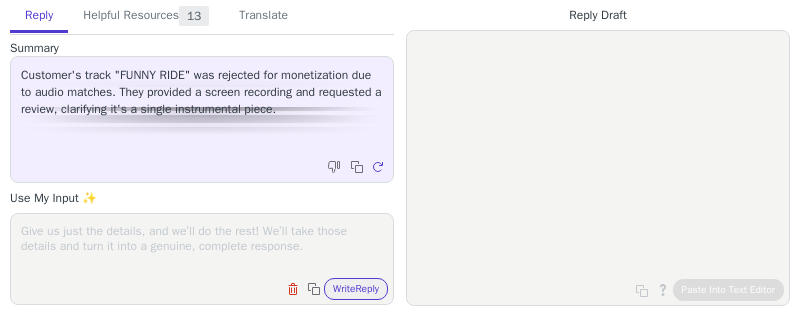 scroll, scrollTop: 0, scrollLeft: 0, axis: both 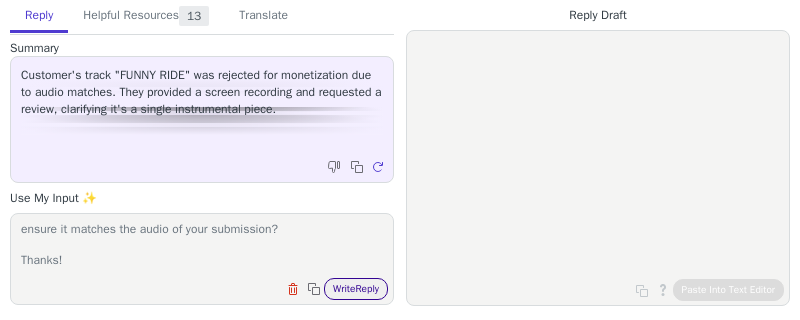 type on "Hi,
Thanks for your reply and our apologies for any confusion on our side. That said, we have checked the screen recording you provided and it appears to not contain any audio. Can you please resend the screen recording and ensure the audio is present so our team can ensure it matches the audio of your submission?
Thanks!" 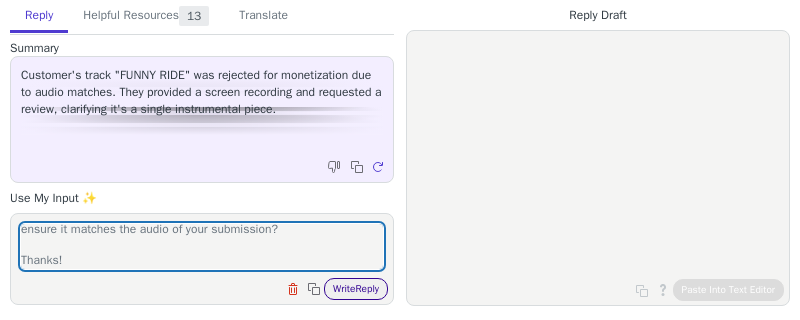 click on "Write  Reply" at bounding box center (356, 289) 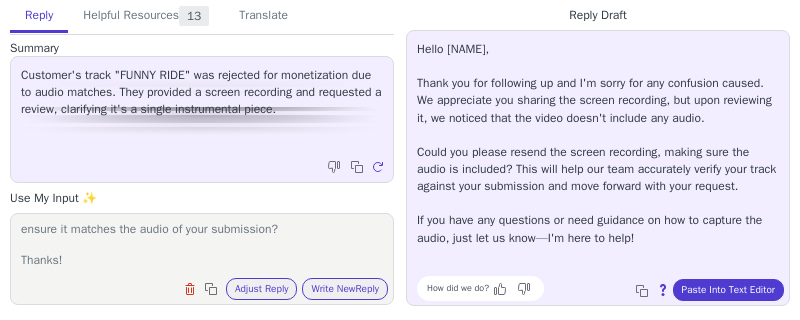 scroll, scrollTop: 9, scrollLeft: 0, axis: vertical 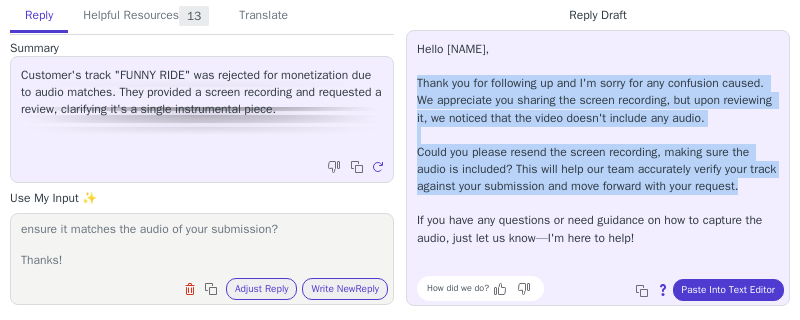 drag, startPoint x: 418, startPoint y: 67, endPoint x: 591, endPoint y: 210, distance: 224.45044 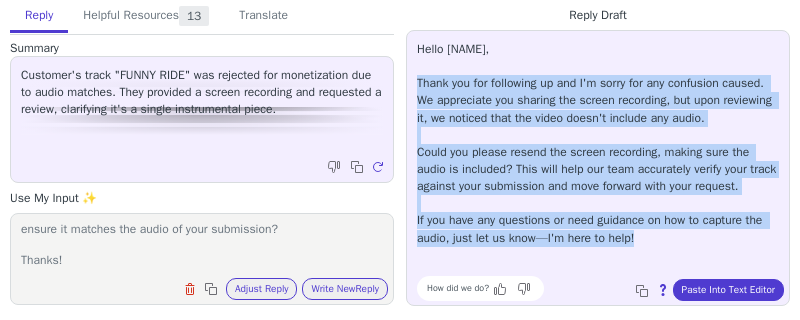 click on "Hello Telemaster, Thank you for following up and I'm sorry for any confusion caused. We appreciate you sharing the screen recording, but upon reviewing it, we noticed that the video doesn't include any audio. Could you please resend the screen recording, making sure the audio is included? This will help our team accurately verify your track against your submission and move forward with your request. If you have any questions or need guidance on how to capture the audio, just let us know—I'm here to help!" at bounding box center (598, 144) 